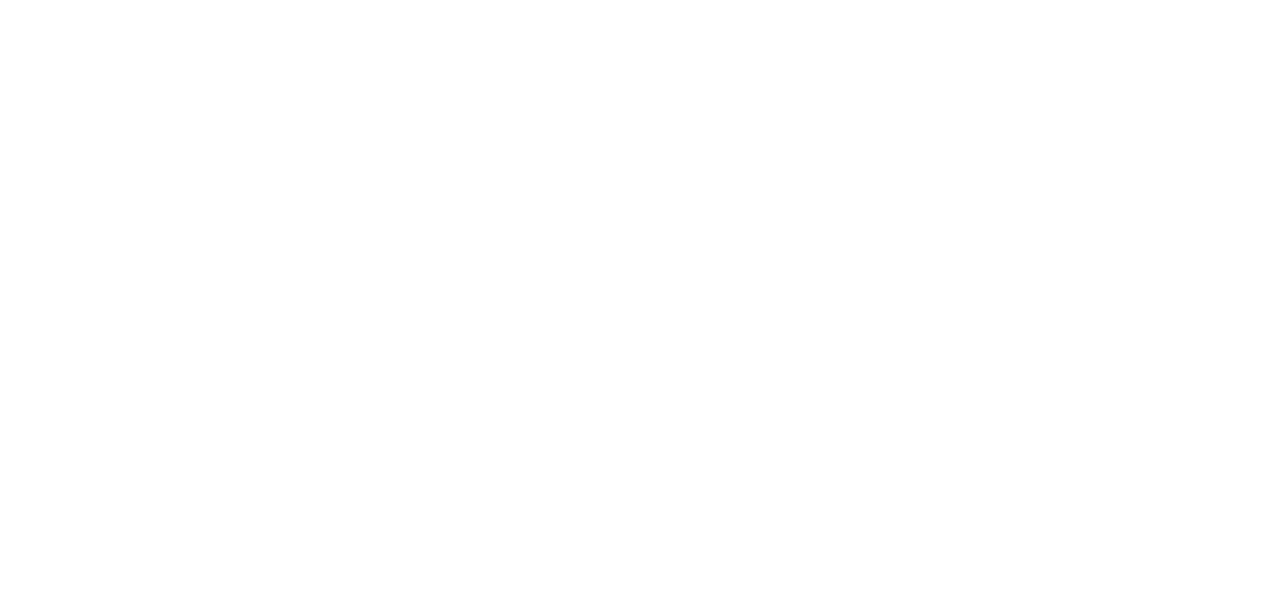 scroll, scrollTop: 0, scrollLeft: 0, axis: both 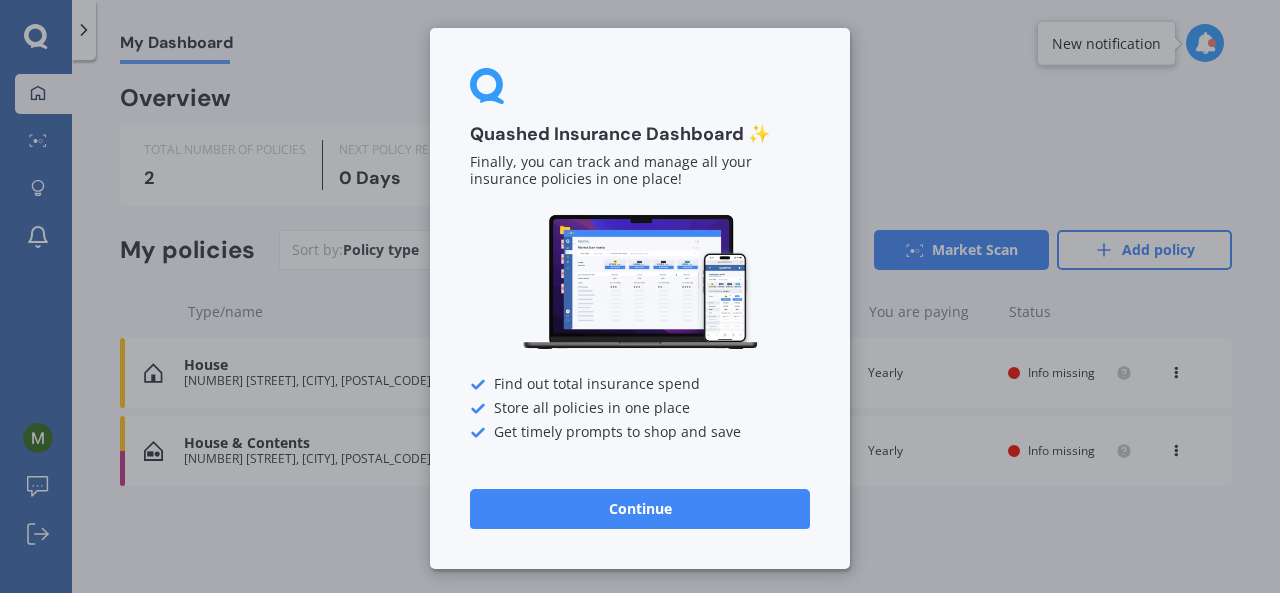 click on "Continue" at bounding box center [640, 509] 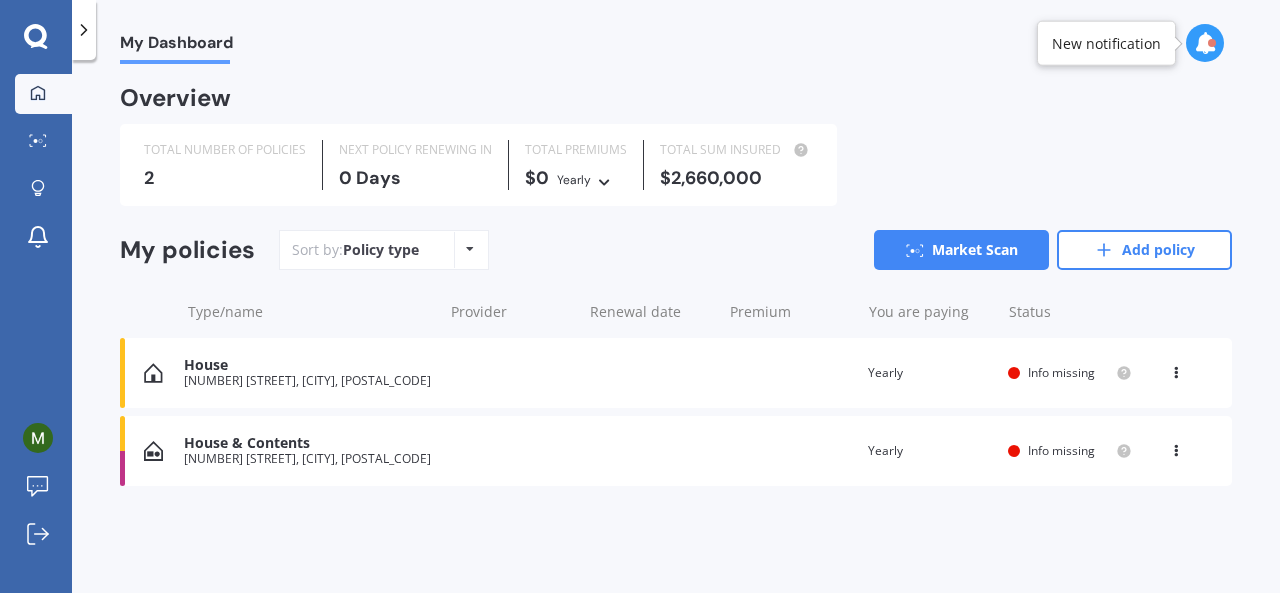 click on "House [NUMBER] [STREET], [CITY], [POSTAL_CODE] Renewal date Premium You are paying Yearly Status Info missing View option View policy Delete" at bounding box center [676, 373] 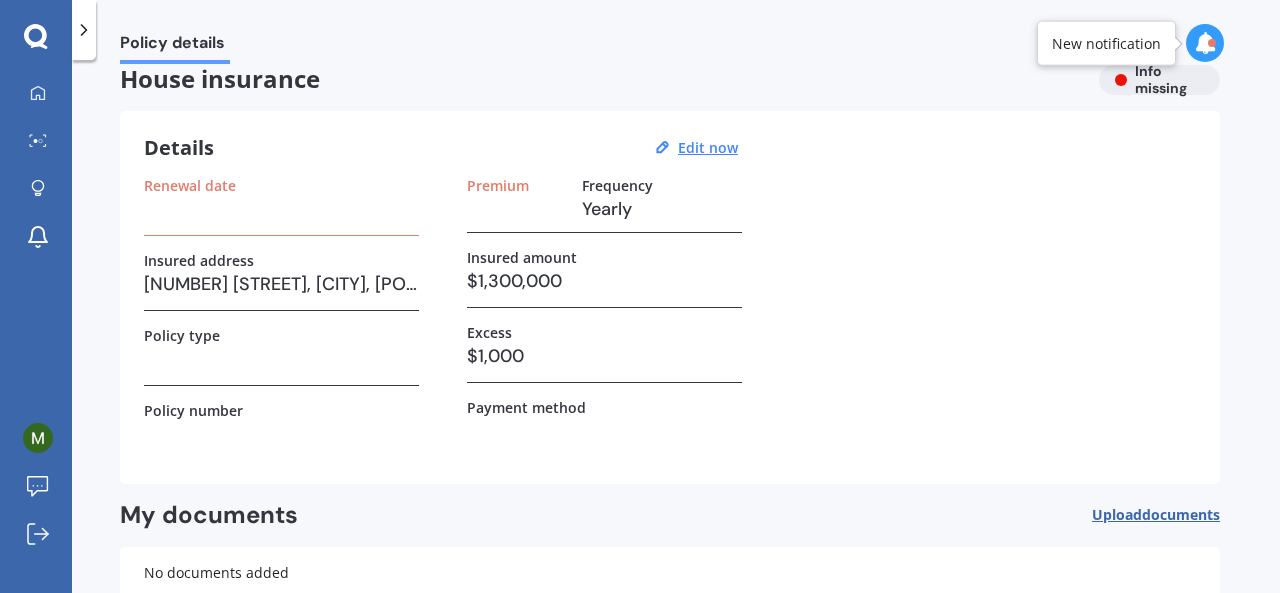 scroll, scrollTop: 0, scrollLeft: 0, axis: both 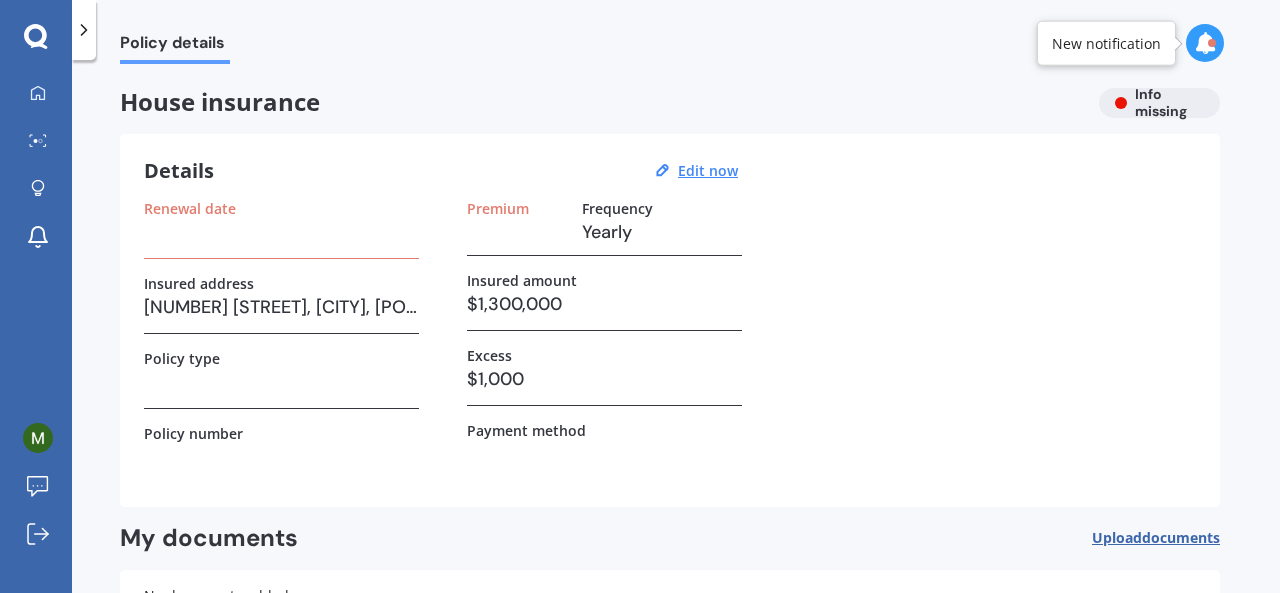 click on "House insurance Info missing" at bounding box center (670, 103) 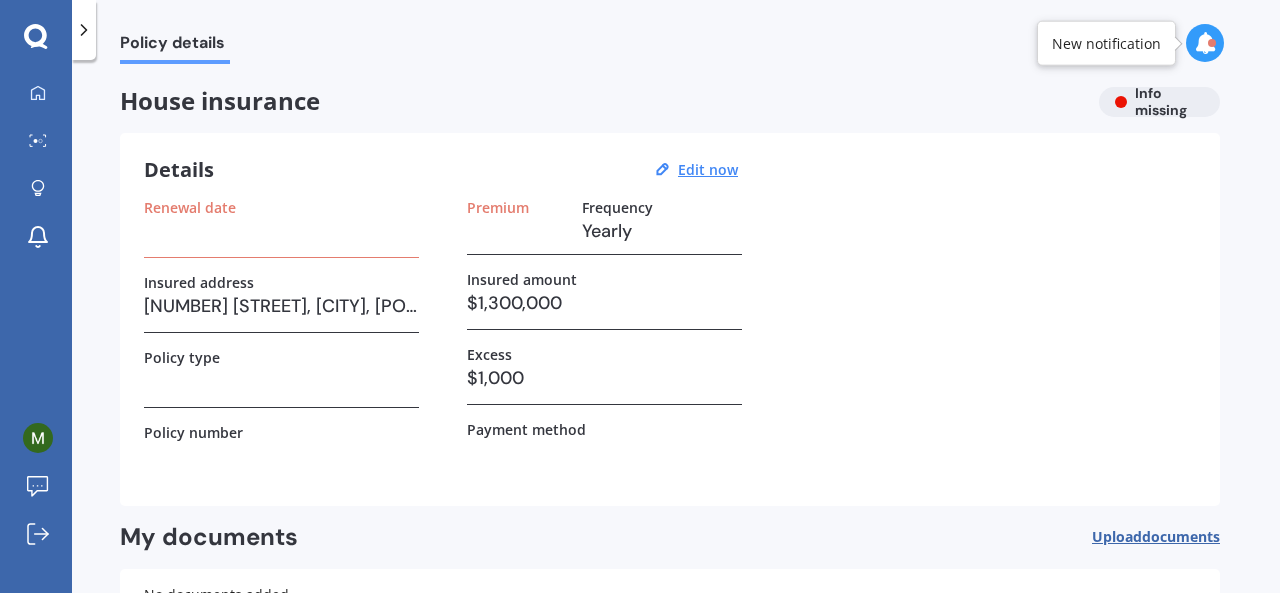 scroll, scrollTop: 0, scrollLeft: 0, axis: both 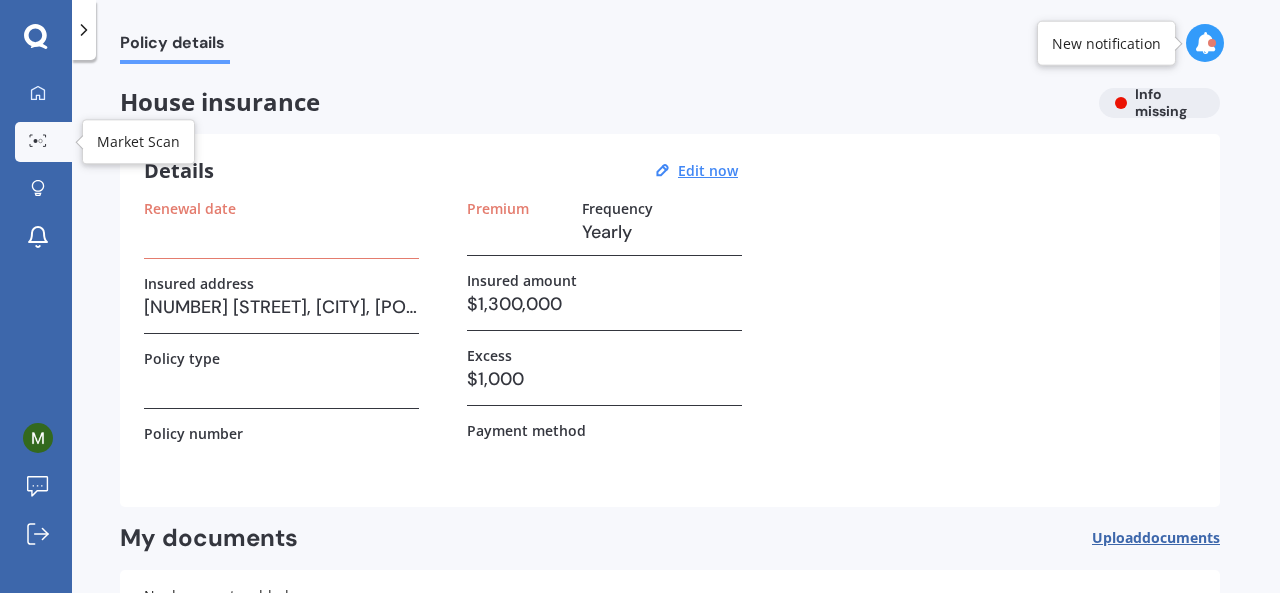 click at bounding box center (38, 141) 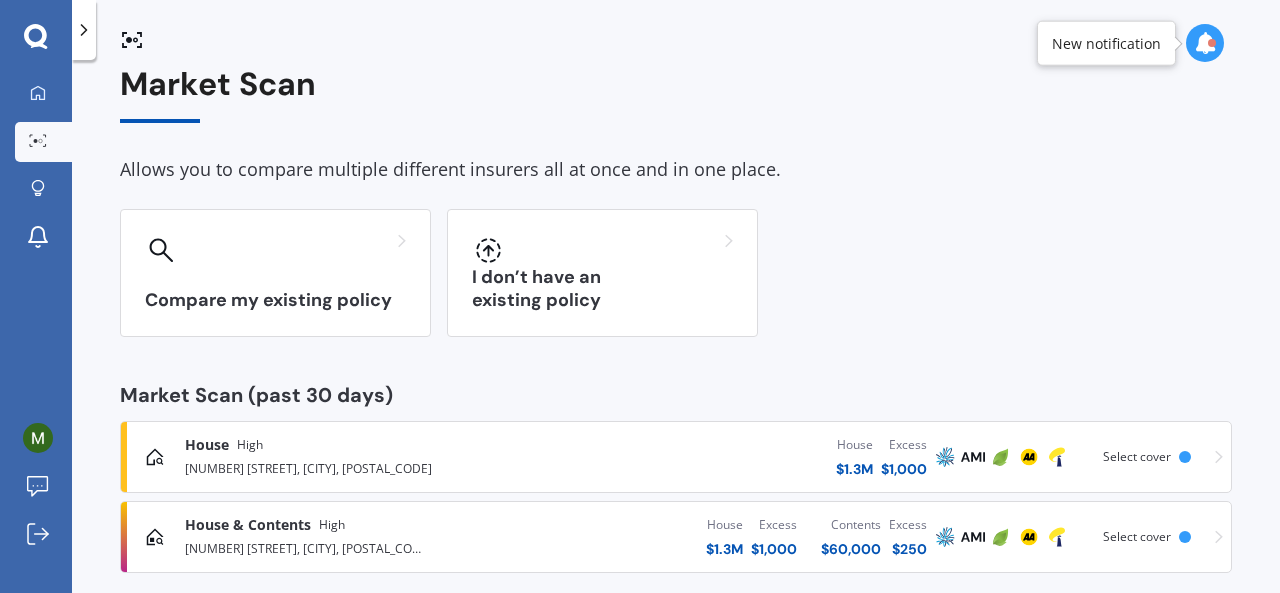scroll, scrollTop: 46, scrollLeft: 0, axis: vertical 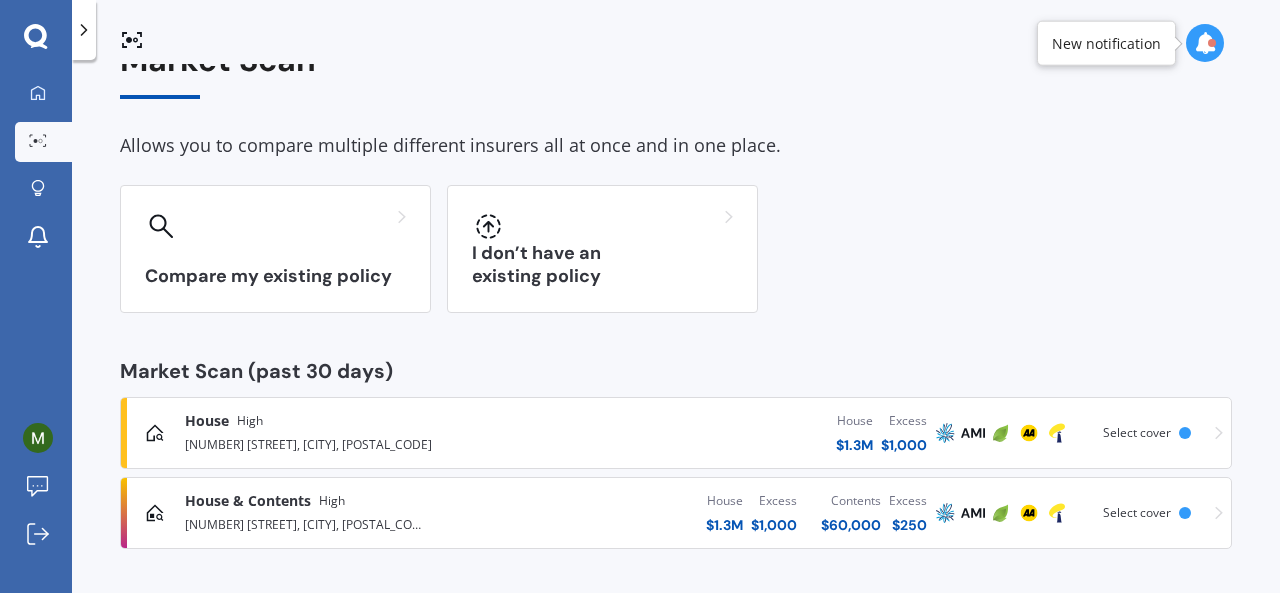 click on "House High [NUMBER] [STREET], [CITY], [POSTAL_CODE] House $ [AMOUNT] Excess $ [AMOUNT] Scanned a day ago Select cover" at bounding box center (676, 433) 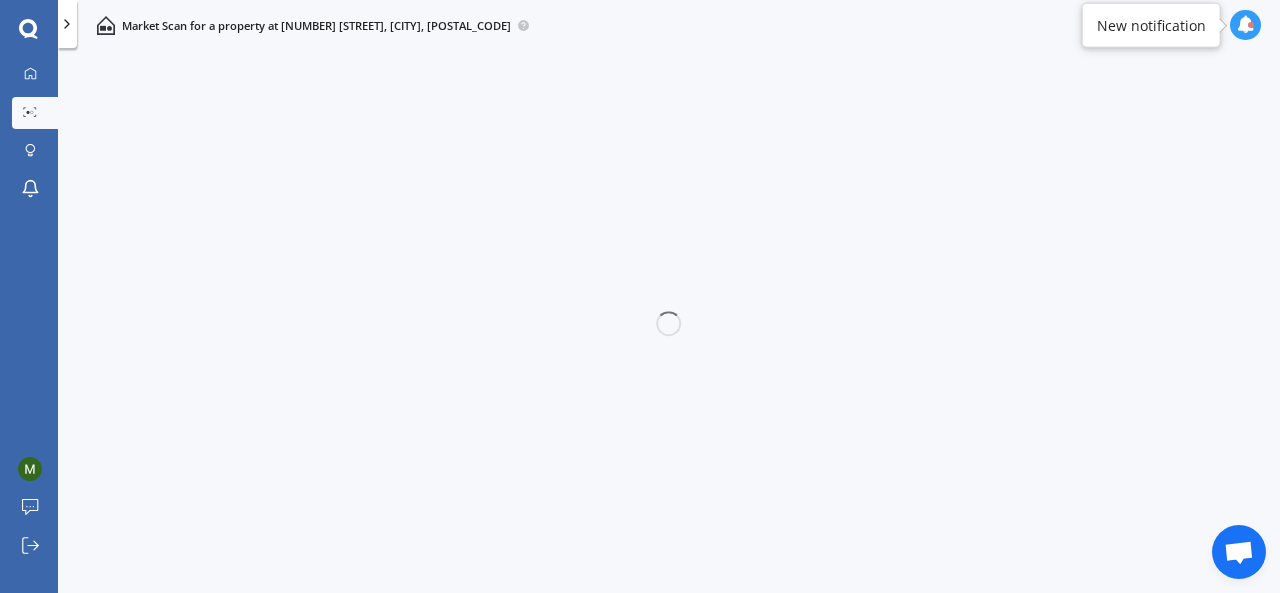 scroll, scrollTop: 0, scrollLeft: 0, axis: both 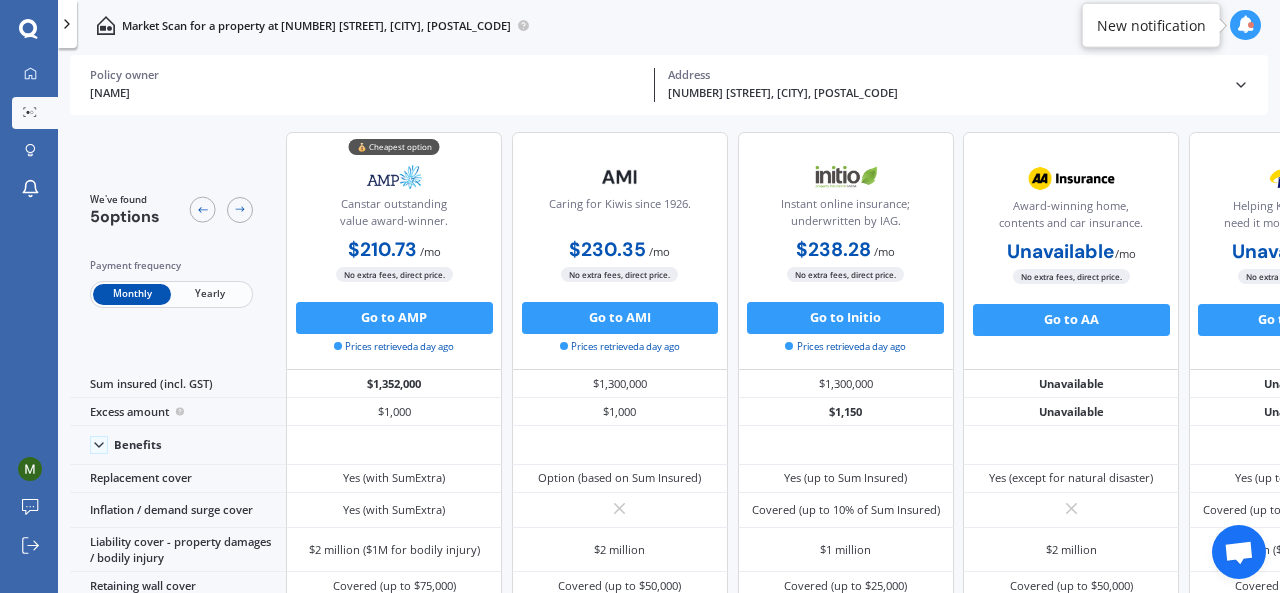 click on "Yearly" at bounding box center [210, 294] 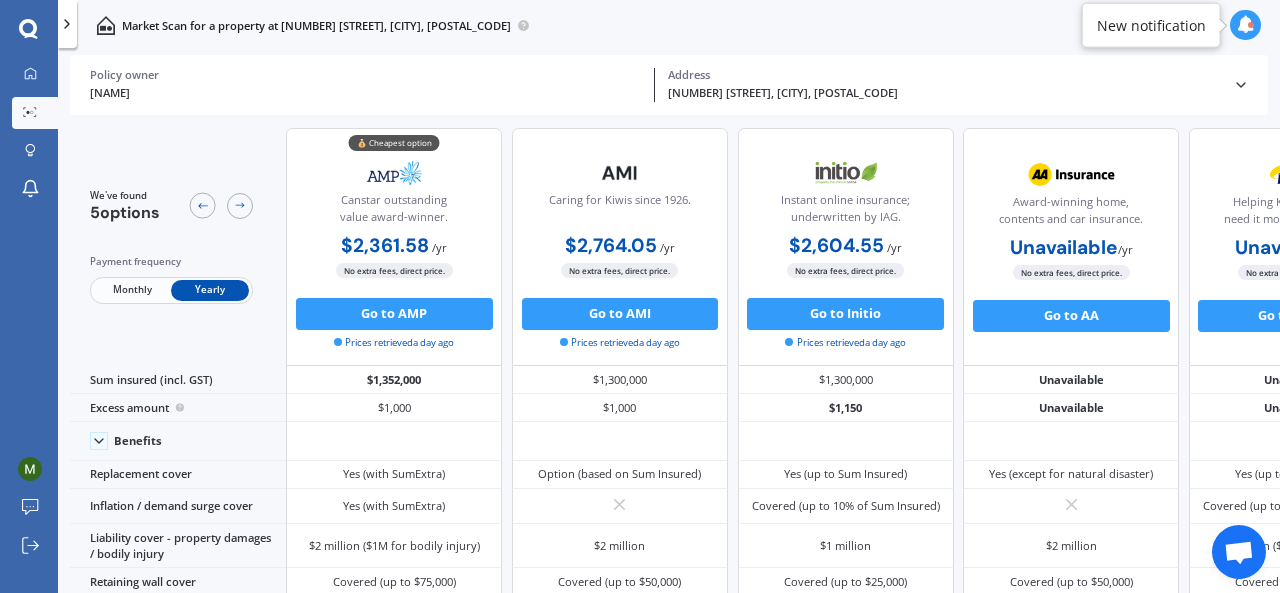 scroll, scrollTop: 0, scrollLeft: 0, axis: both 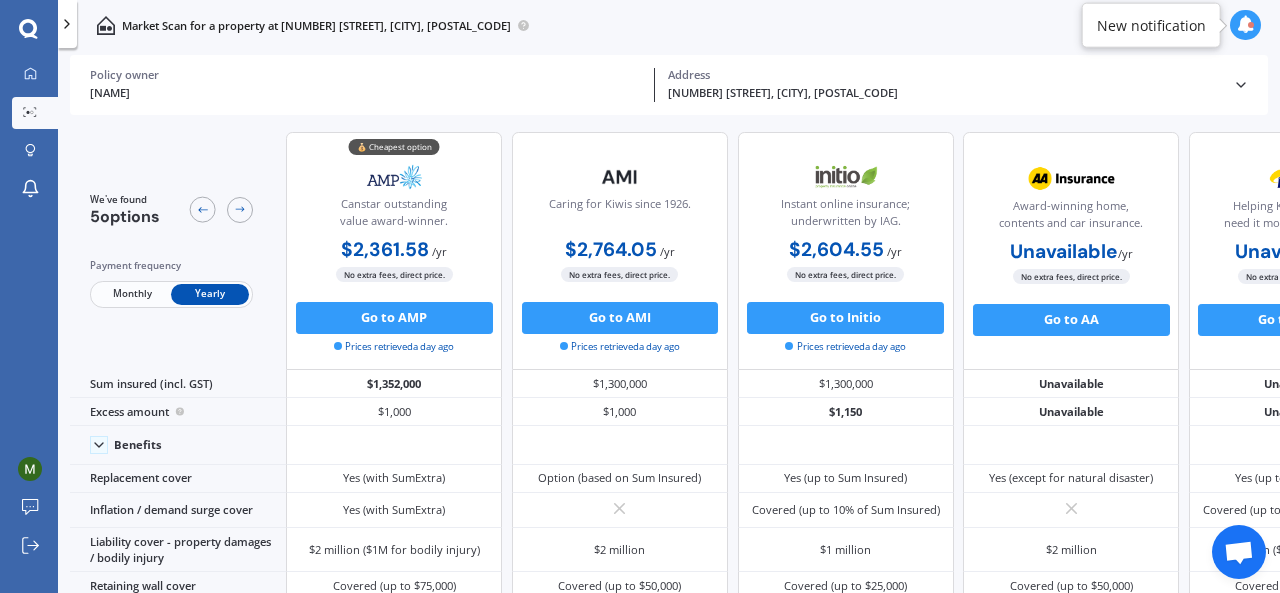 click on "Monthly Yearly" at bounding box center [171, 295] 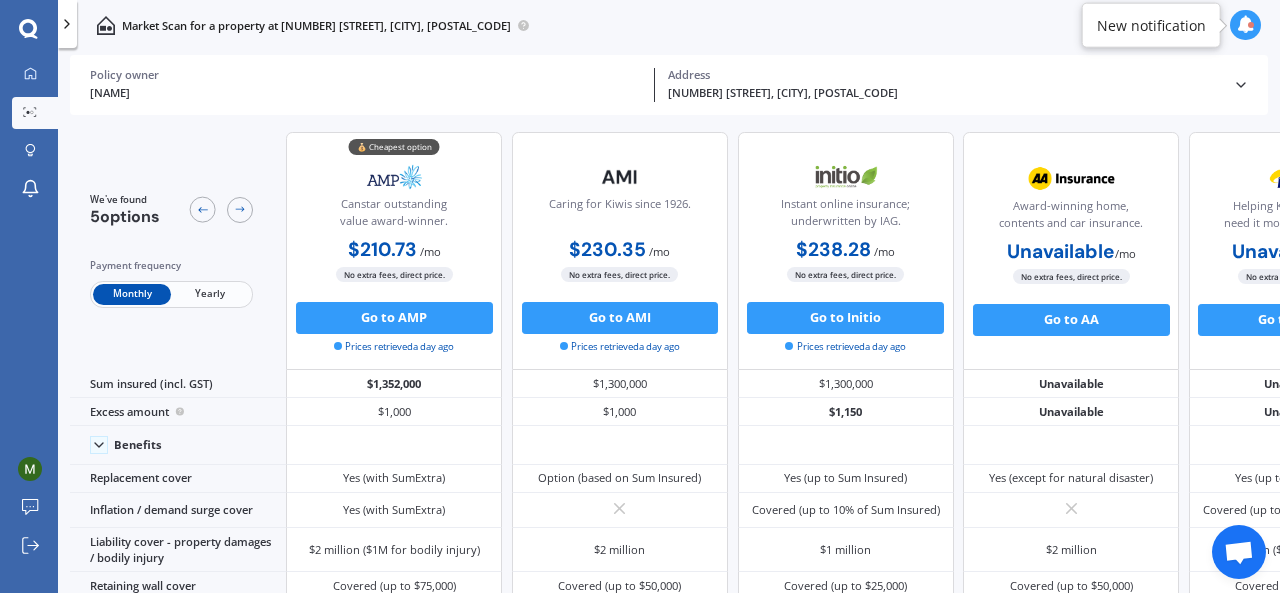 click on "Yearly" at bounding box center (210, 294) 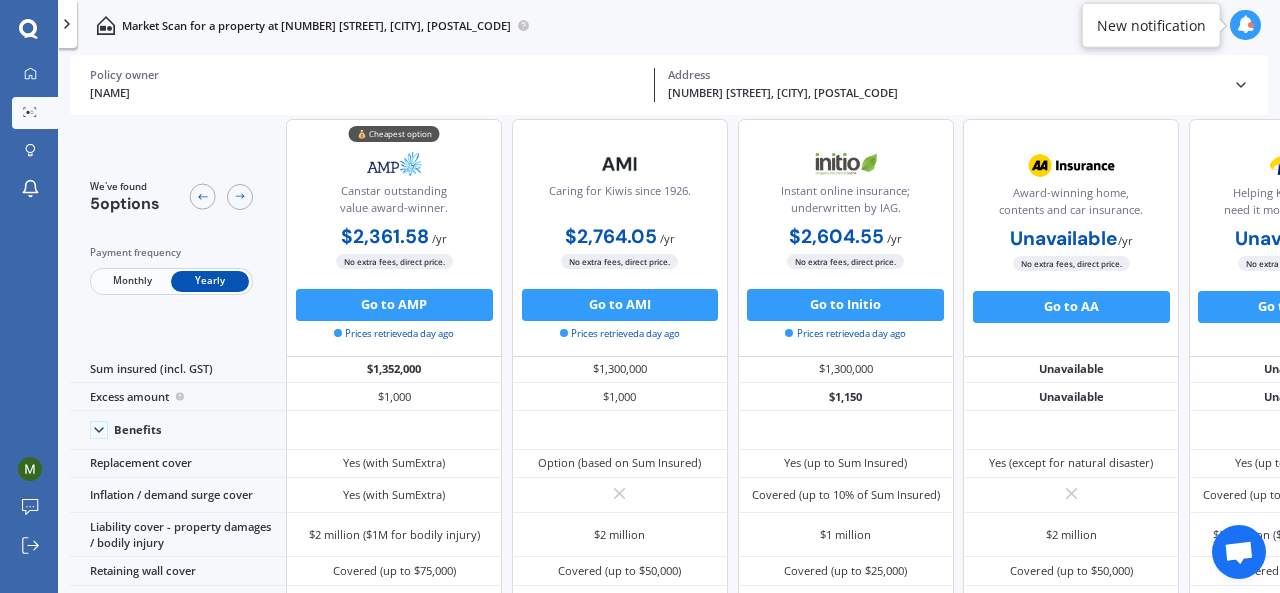 scroll, scrollTop: 0, scrollLeft: 0, axis: both 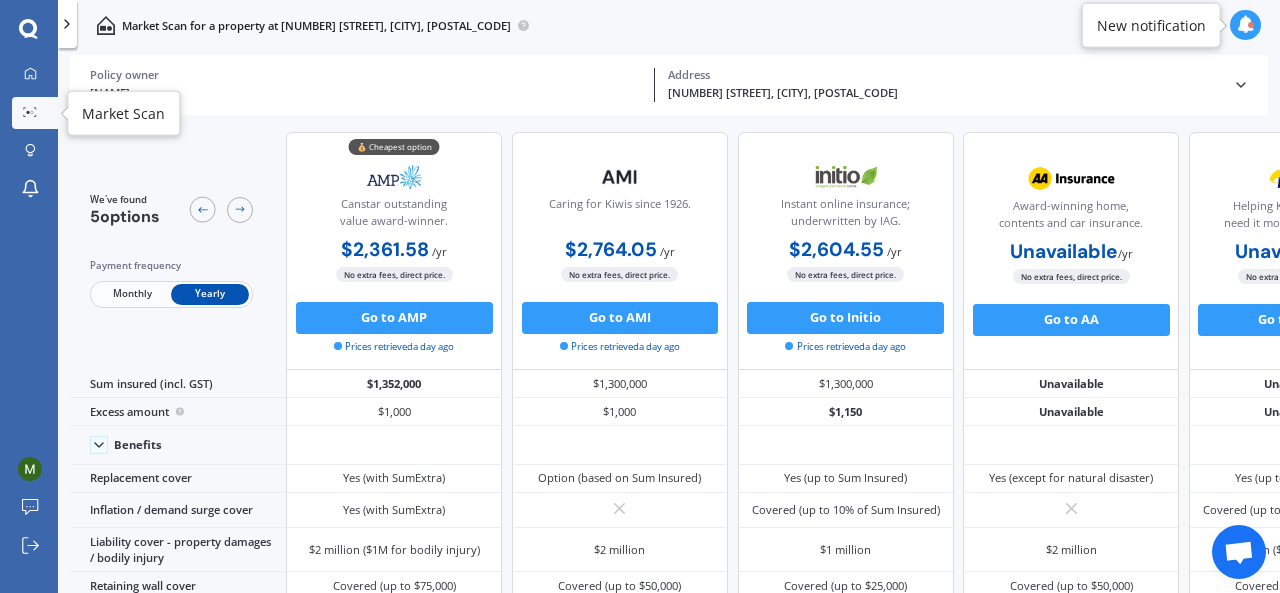 click on "Market Scan" at bounding box center (35, 113) 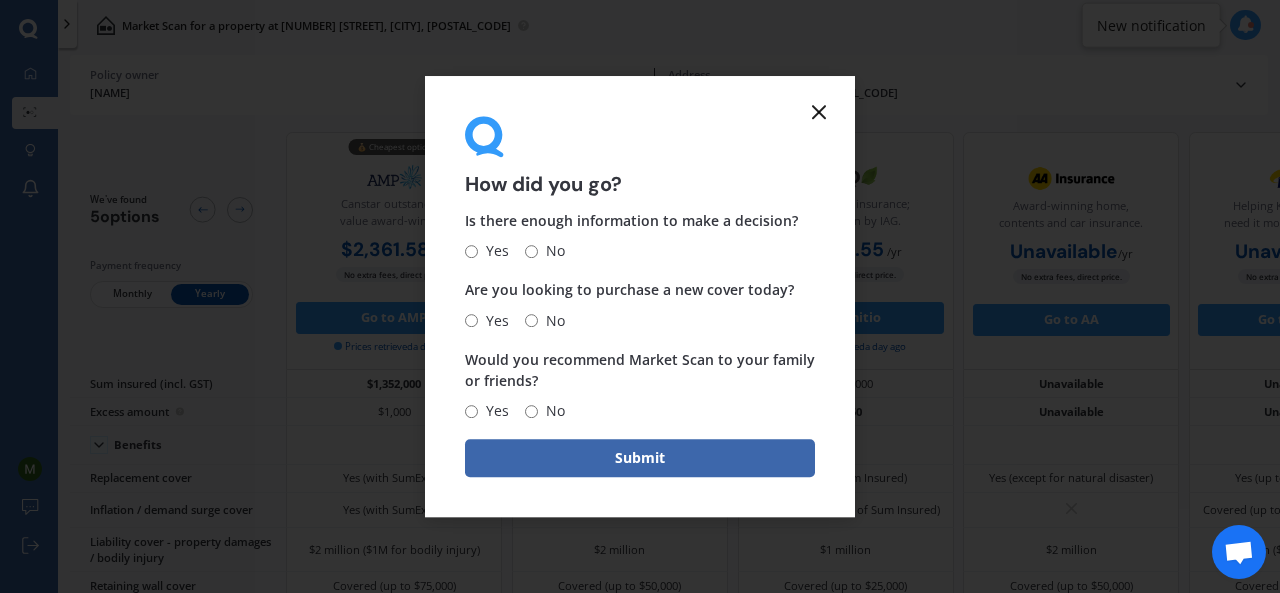 click at bounding box center (819, 112) 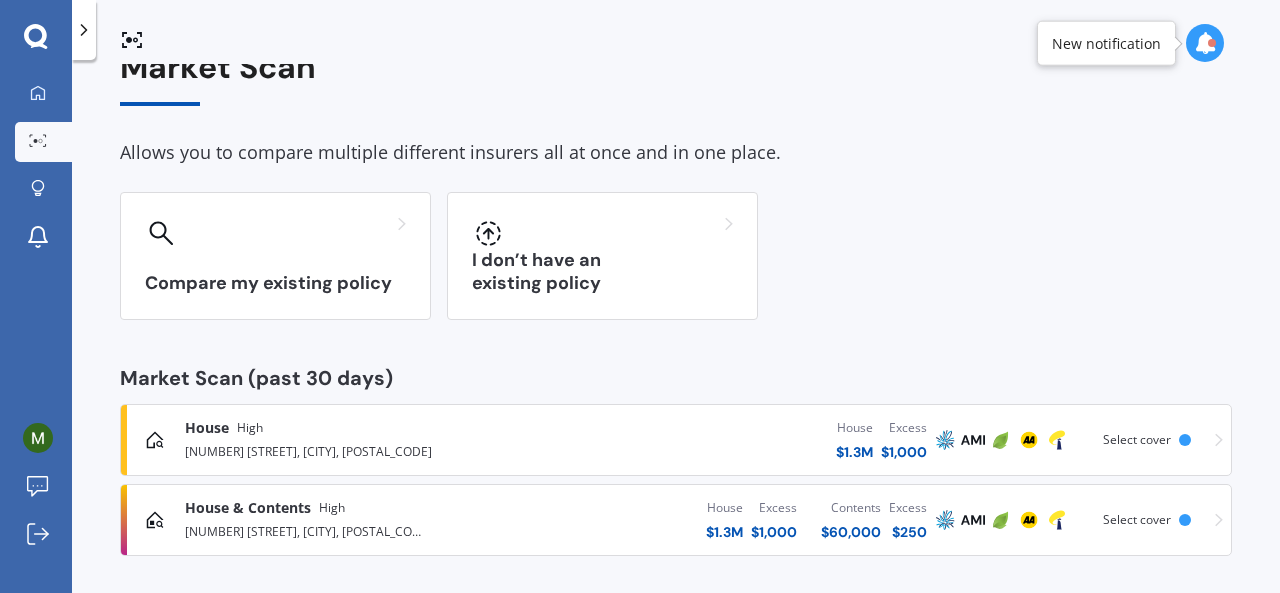 scroll, scrollTop: 46, scrollLeft: 0, axis: vertical 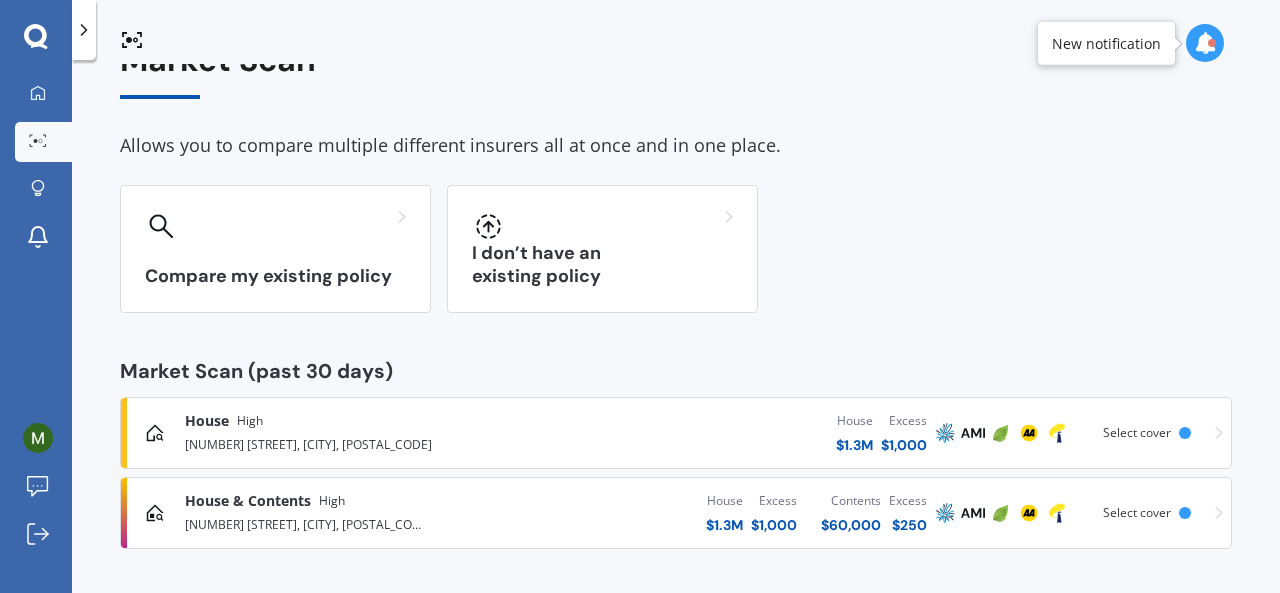 click on "House & Contents High [NUMBER] [STREET], [CITY], [POSTAL_CODE] House $ [AMOUNT] Excess $ [AMOUNT] Contents $ [AMOUNT] Excess $ [AMOUNT] Scanned a day ago Select cover" at bounding box center (676, 513) 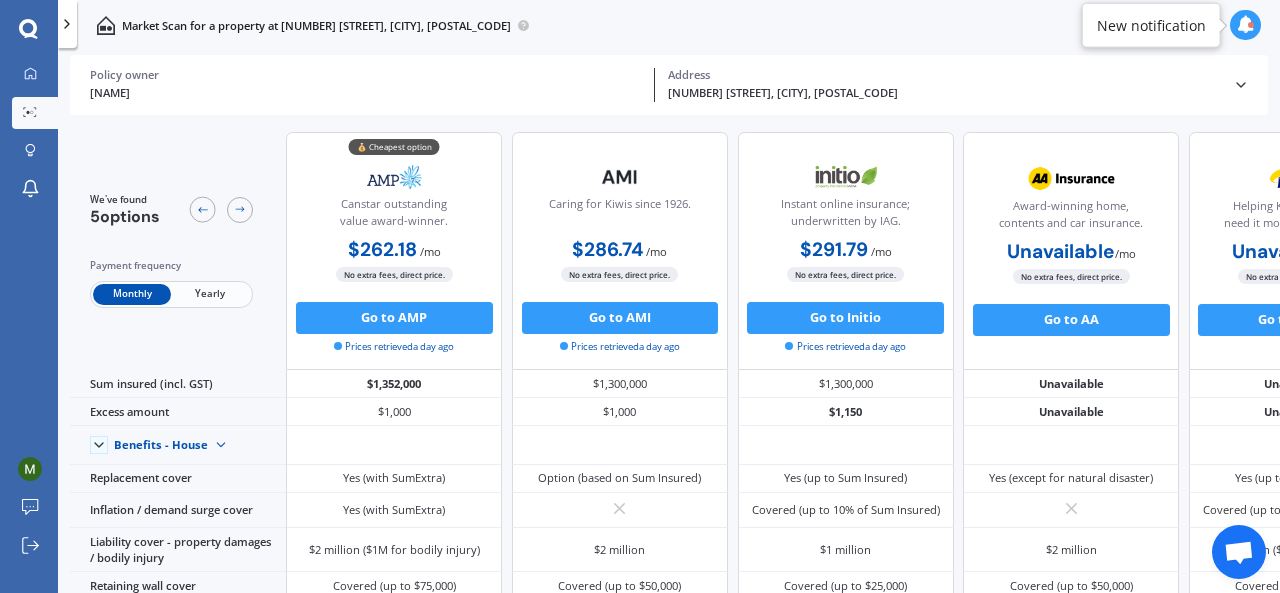 scroll, scrollTop: 0, scrollLeft: 0, axis: both 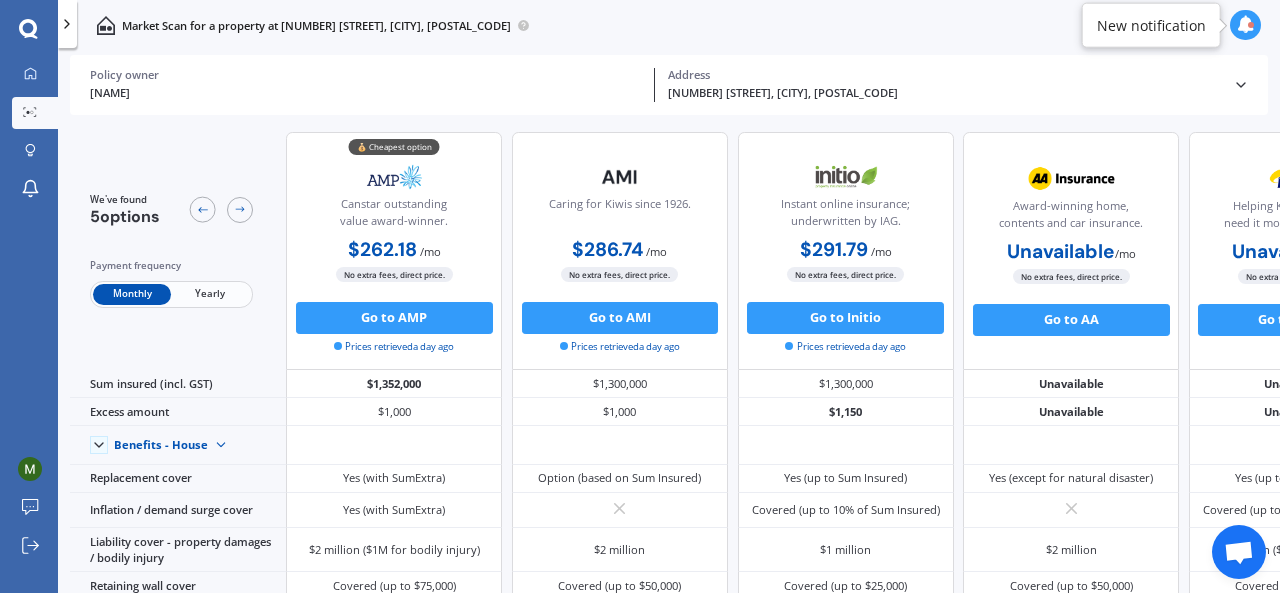 click on "Yearly" at bounding box center [210, 294] 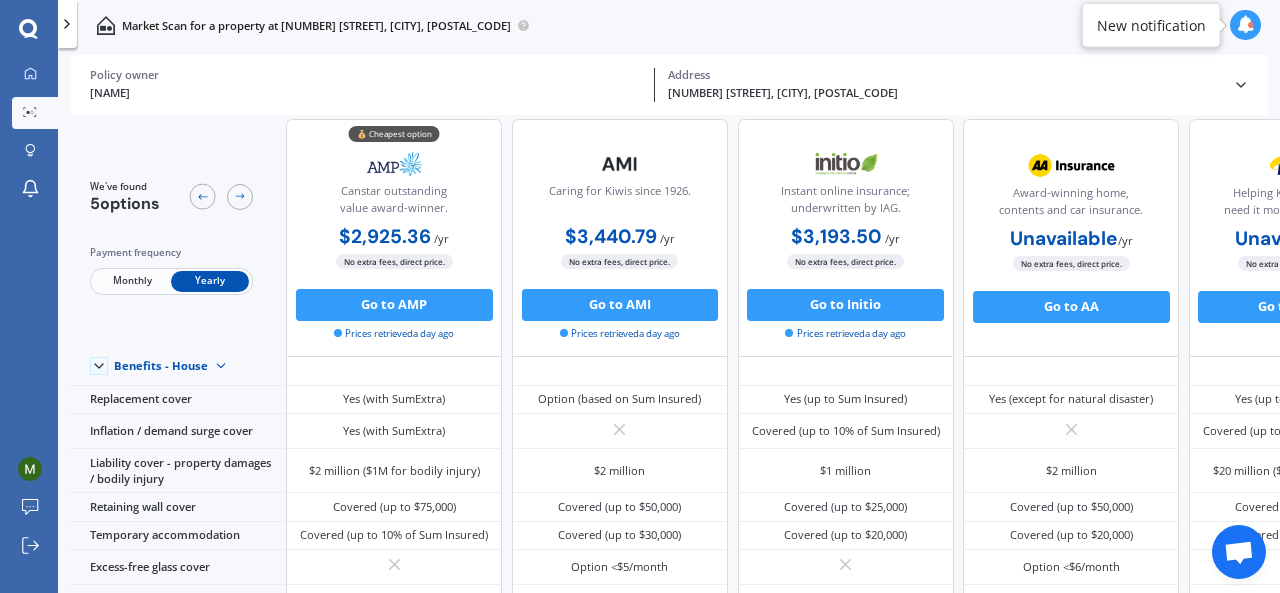 scroll, scrollTop: 0, scrollLeft: 0, axis: both 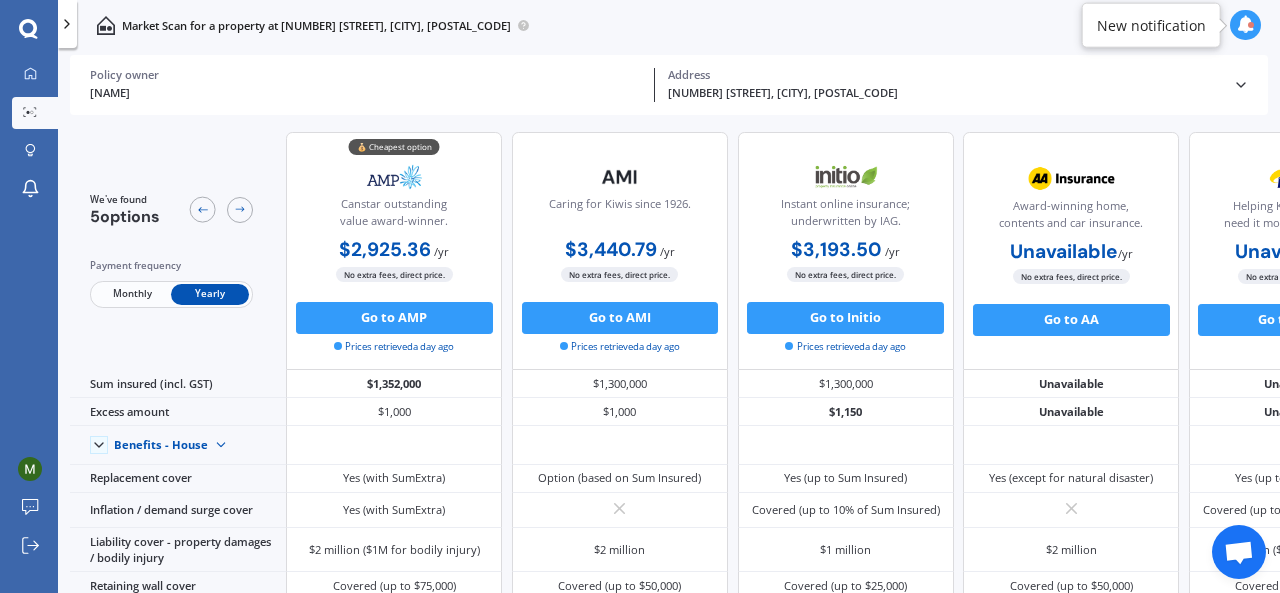 click at bounding box center [1241, 85] 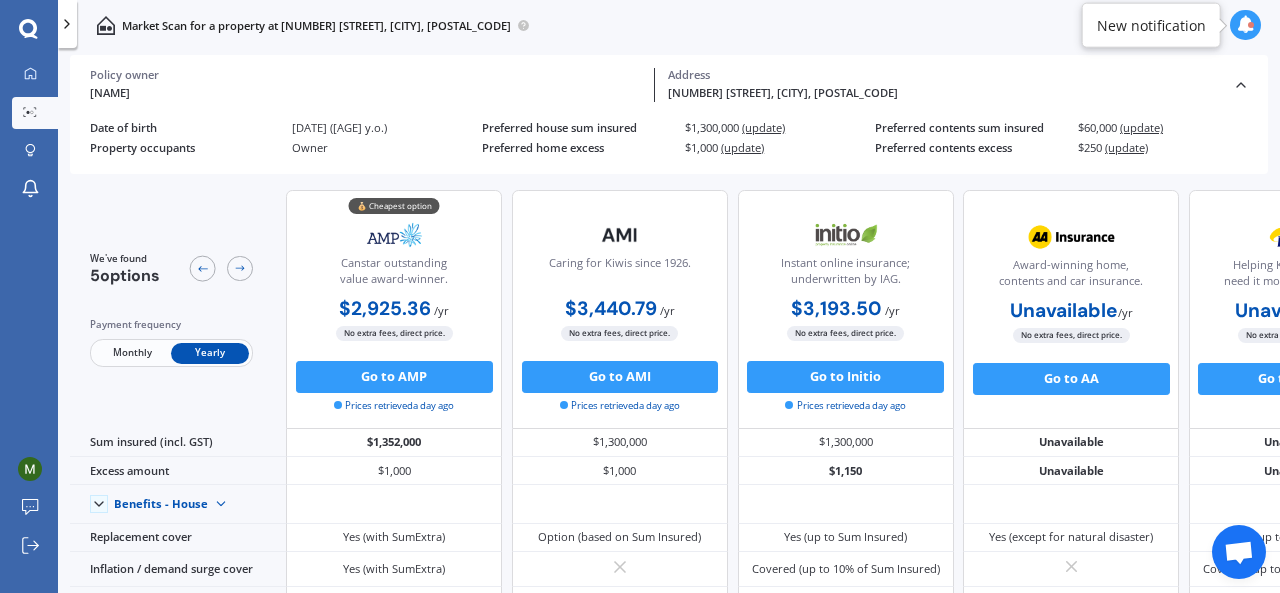 click on "[NAME] [NAME] Policy owner [NUMBER] [STREET], [CITY], [POSTAL_CODE] Address" at bounding box center [669, 85] 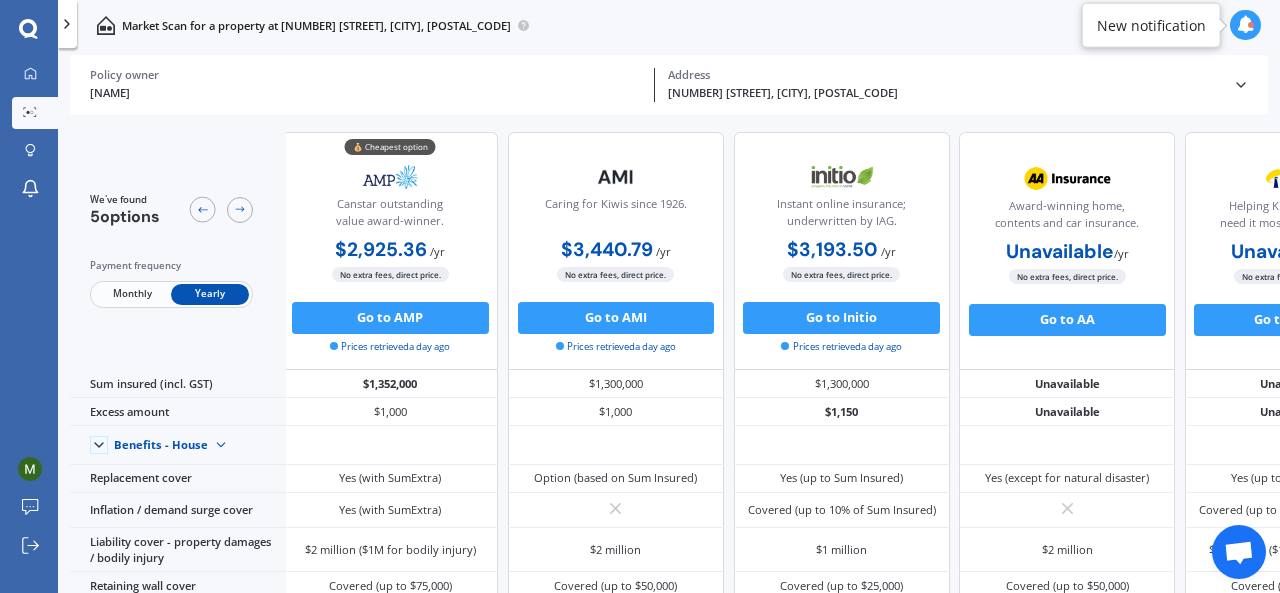 scroll, scrollTop: 0, scrollLeft: 0, axis: both 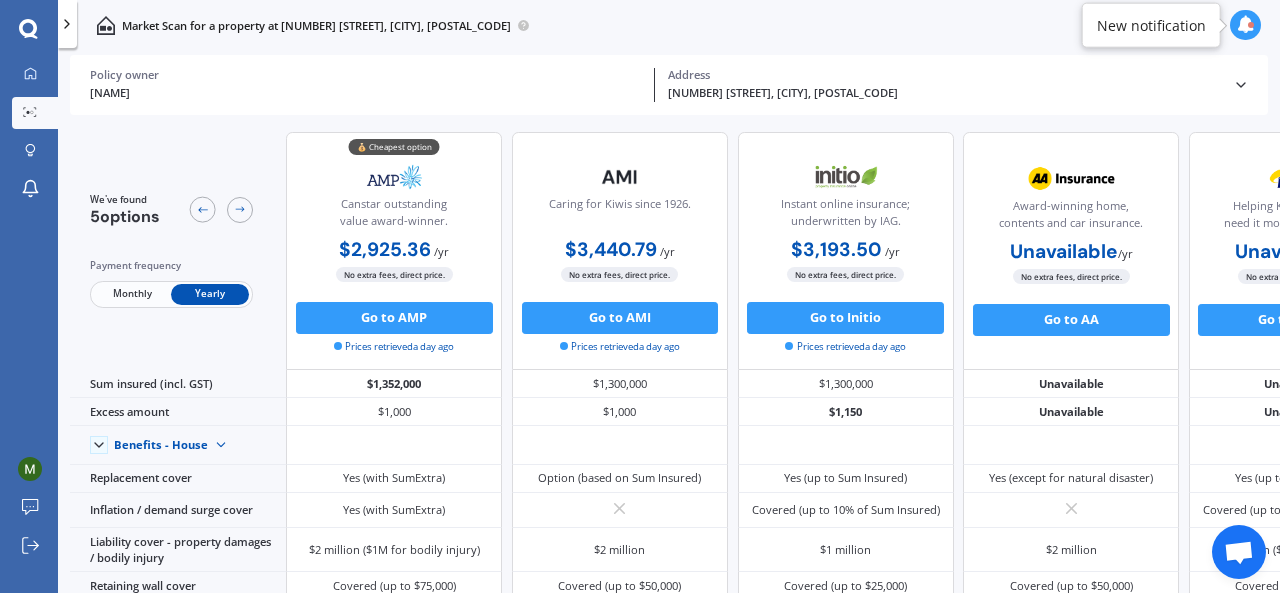 click at bounding box center [1241, 85] 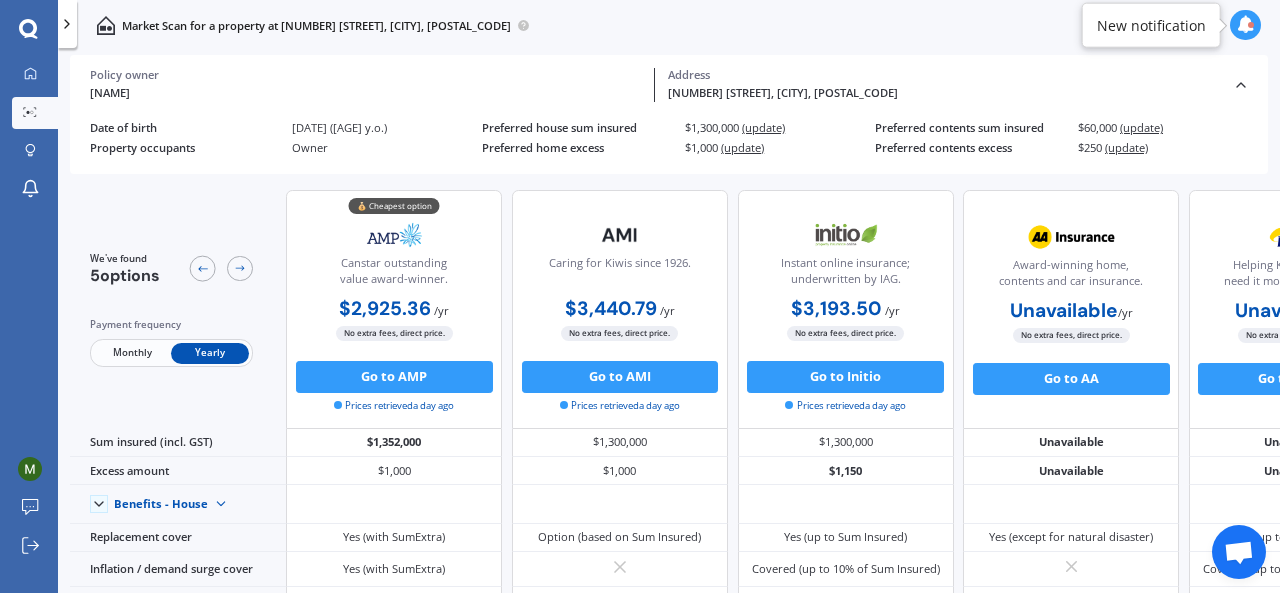 click at bounding box center [1241, 85] 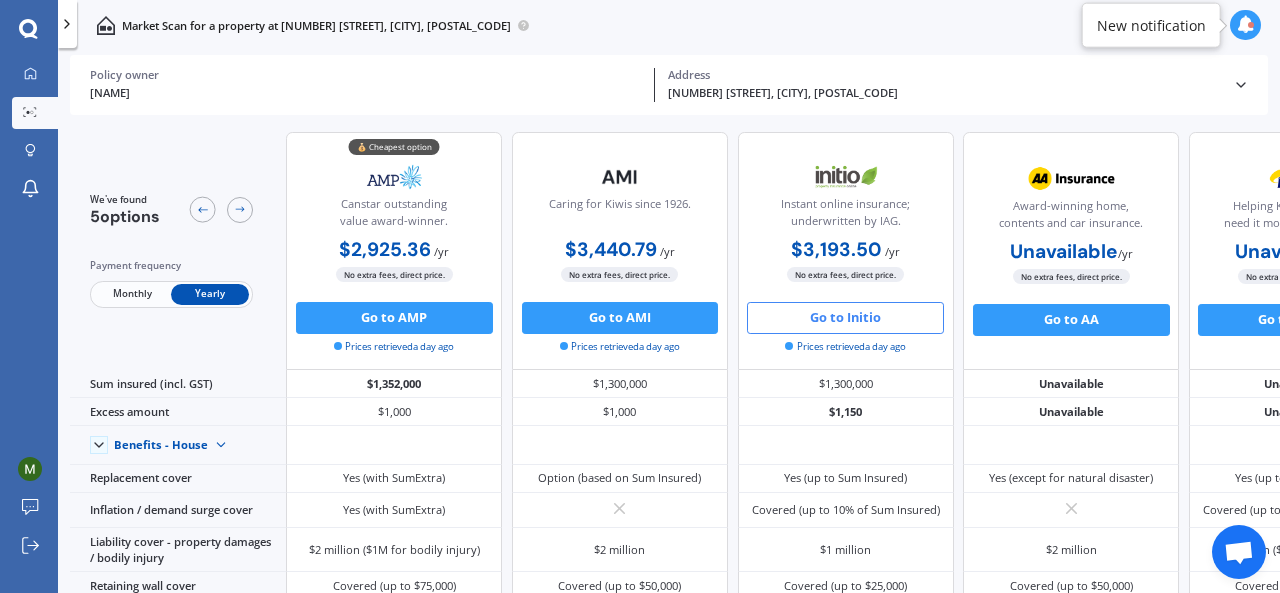 click on "Go to Initio" at bounding box center [394, 318] 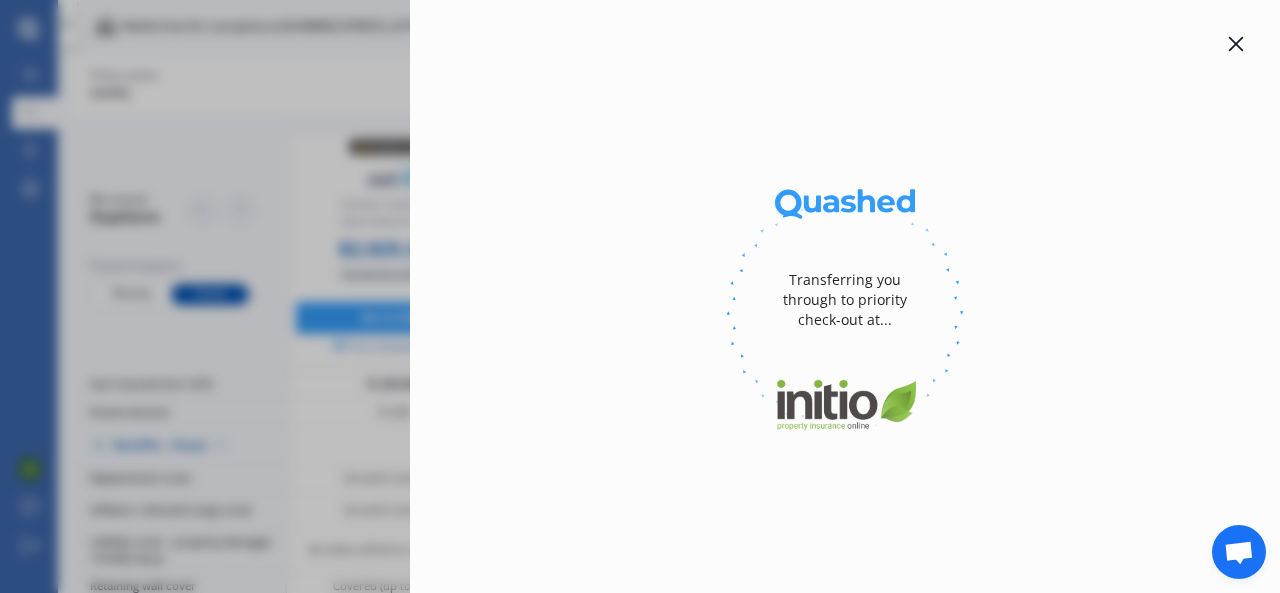 type 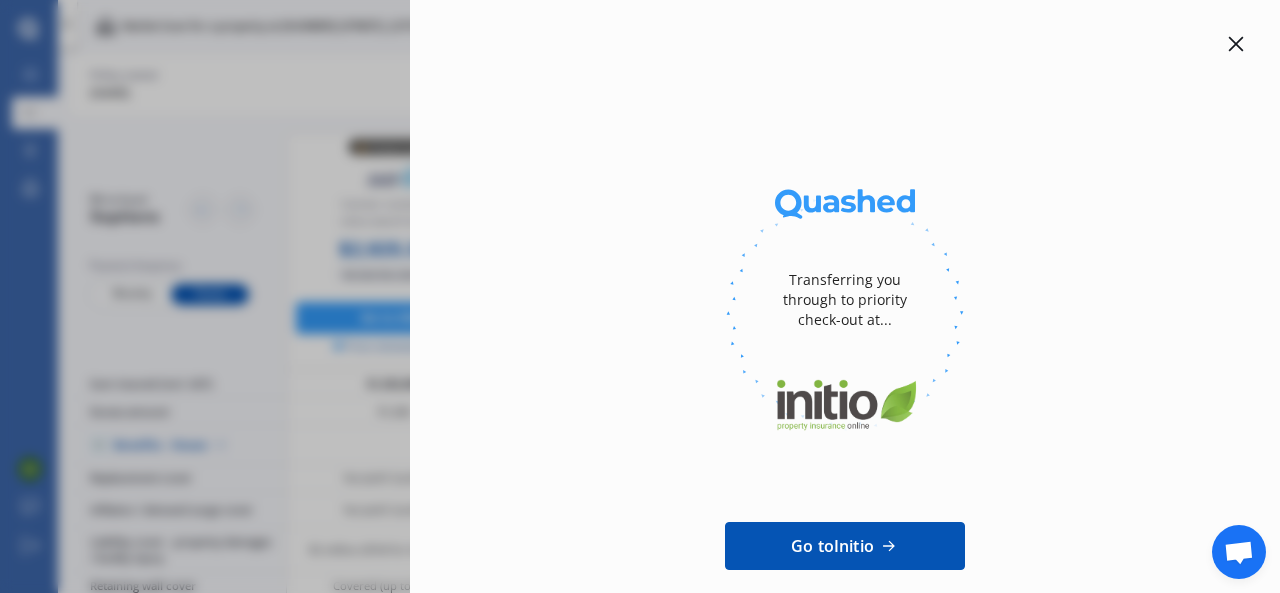 click at bounding box center [1236, 44] 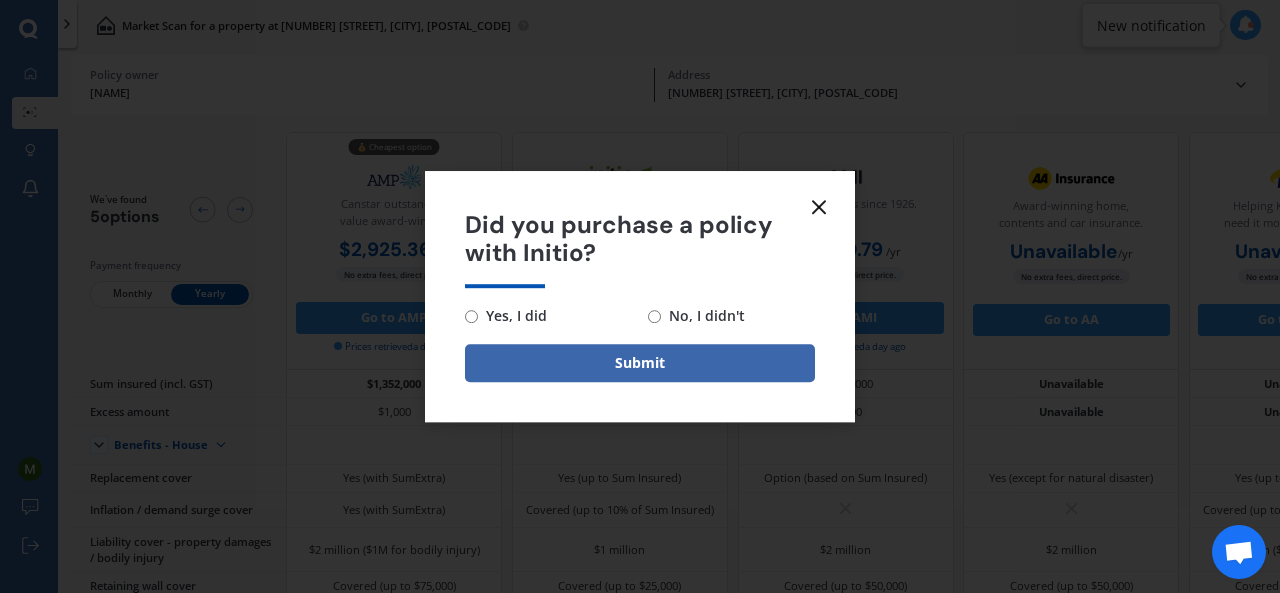 click at bounding box center [819, 207] 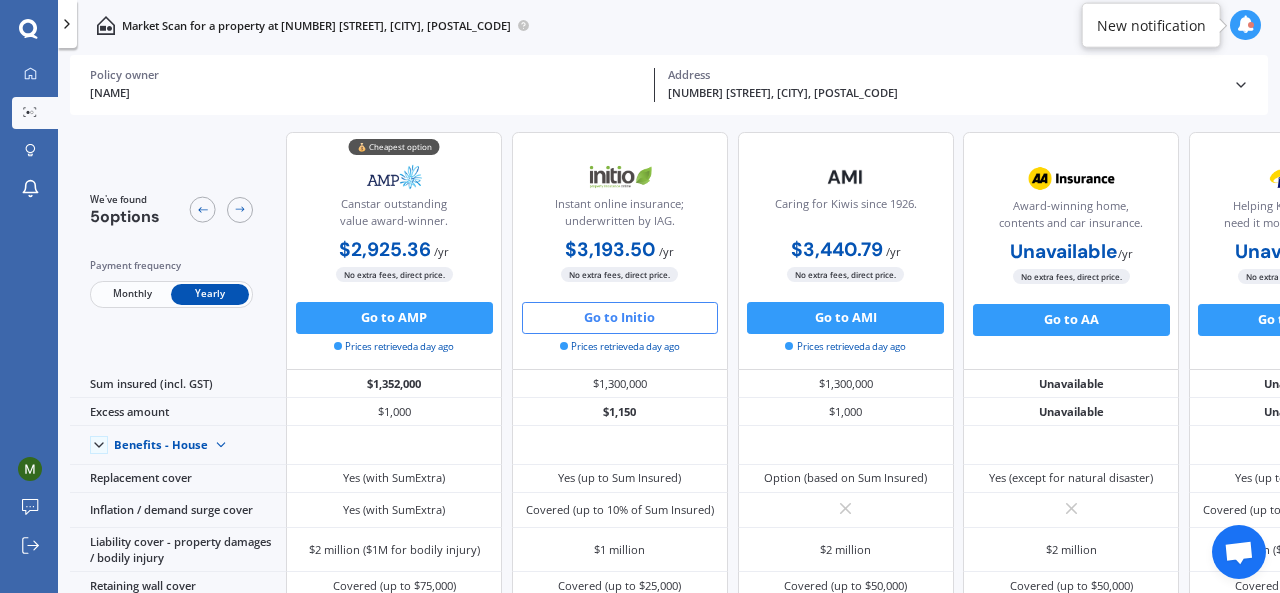 click at bounding box center [1241, 85] 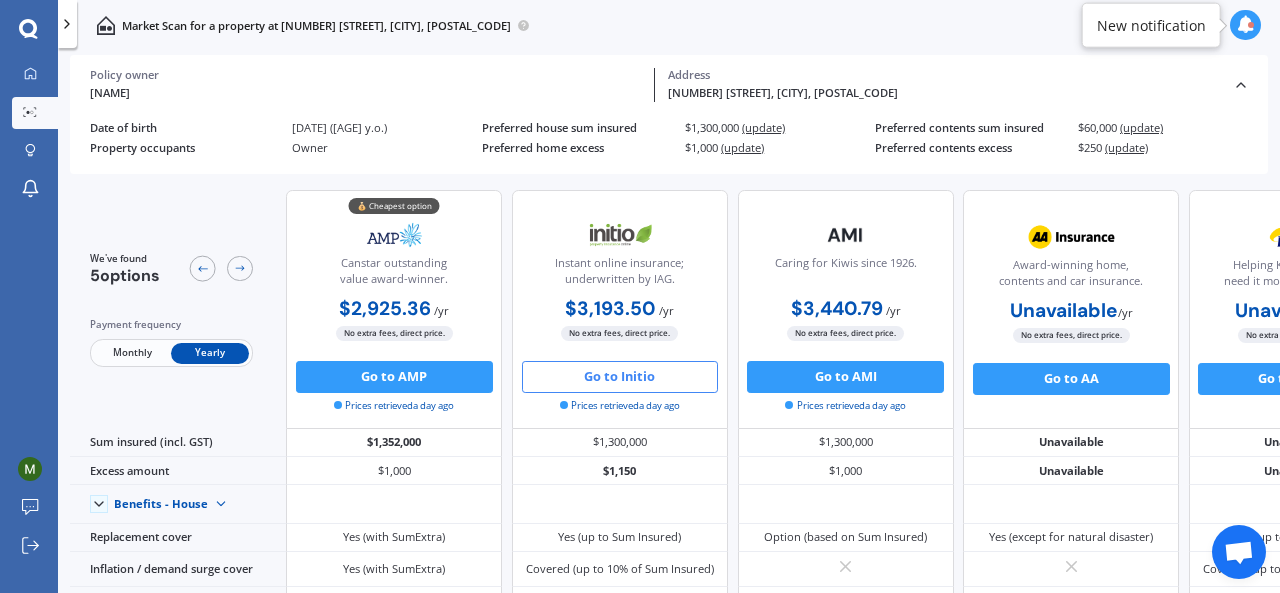 click at bounding box center [1241, 85] 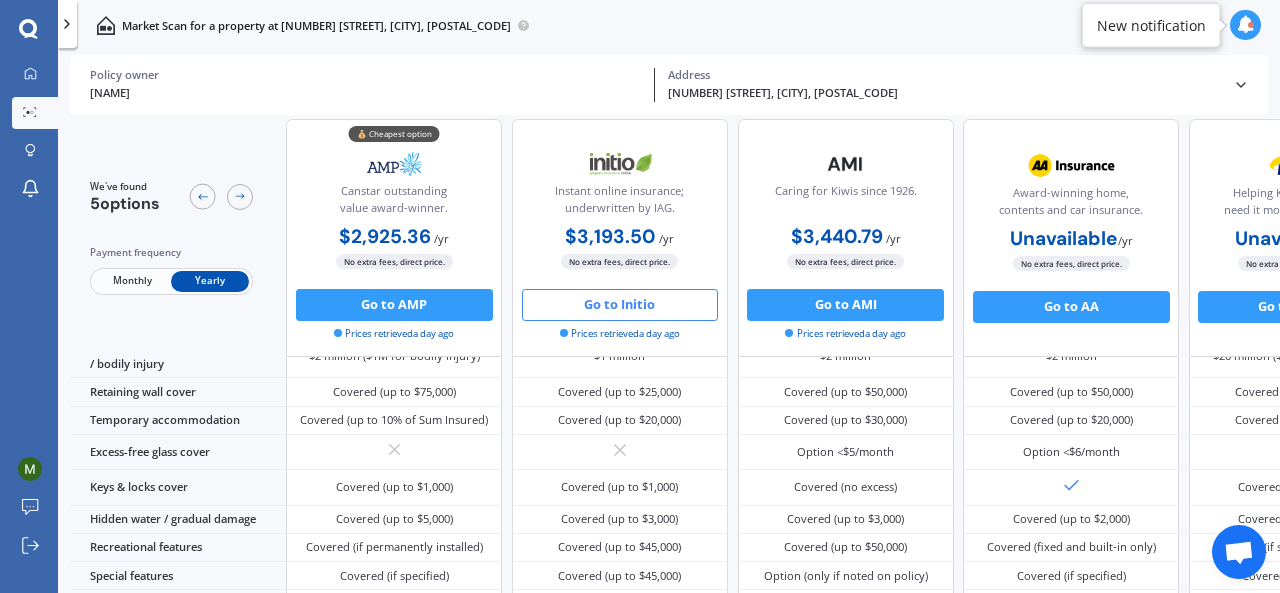 scroll, scrollTop: 242, scrollLeft: 0, axis: vertical 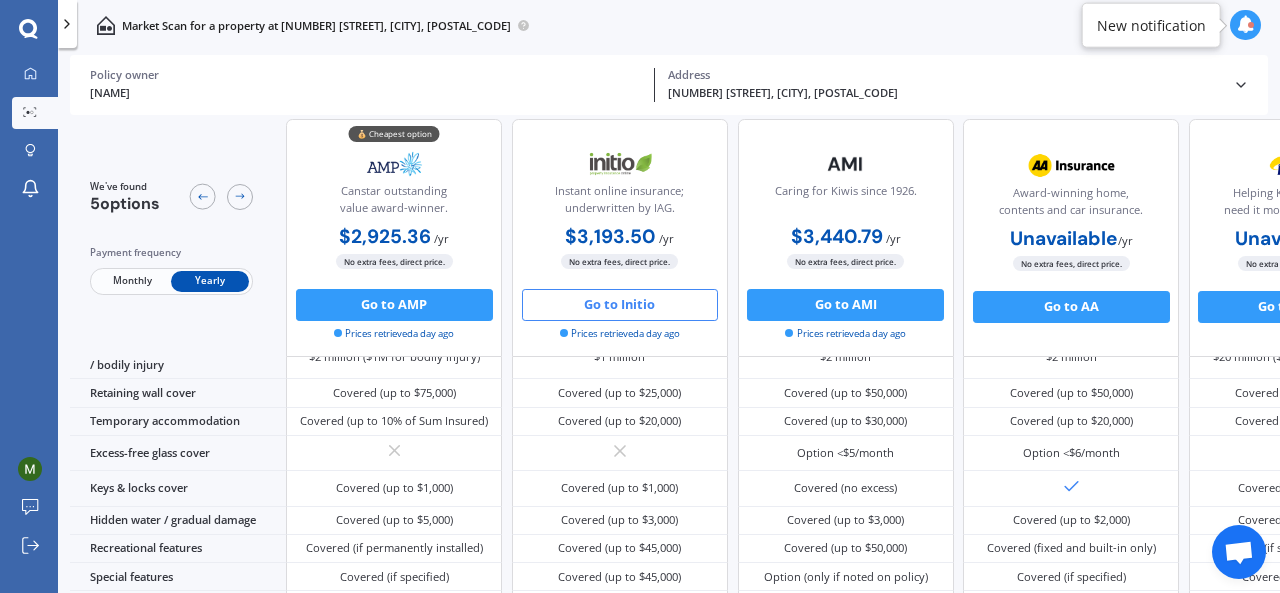 click at bounding box center [1241, 85] 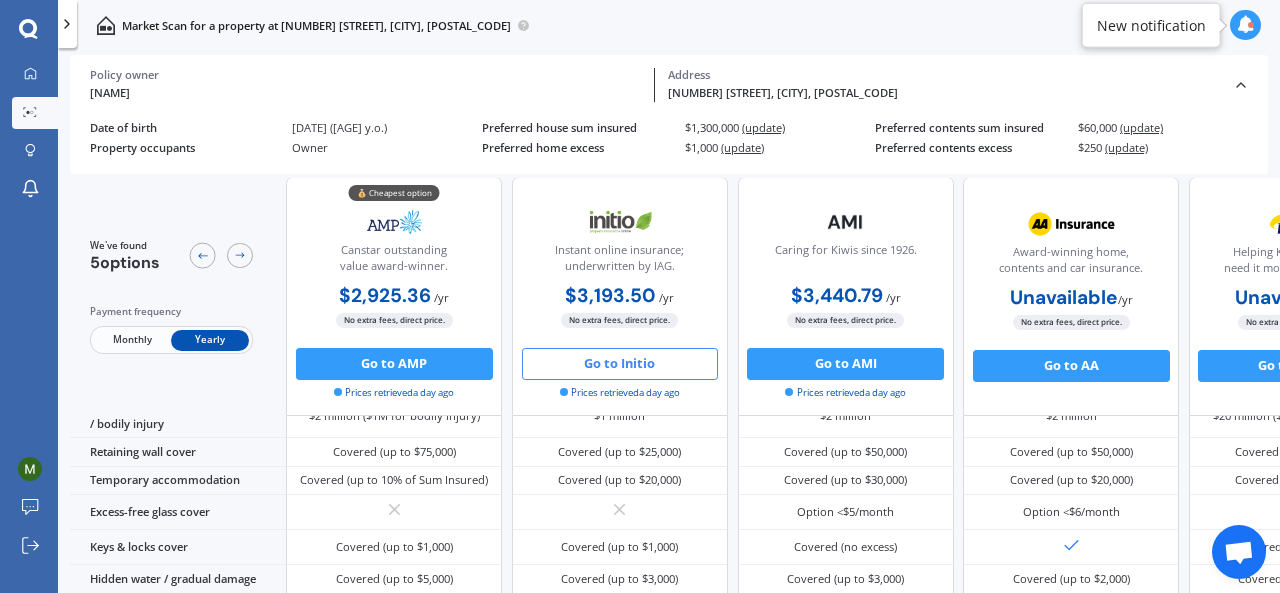 click at bounding box center (1241, 85) 